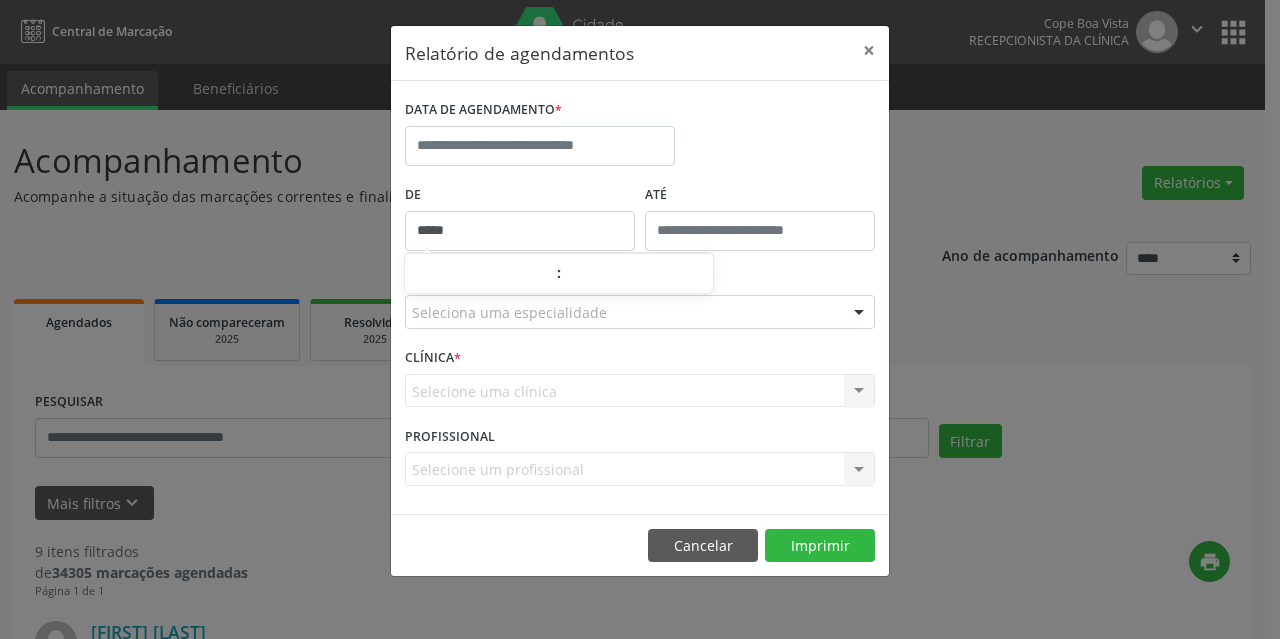scroll, scrollTop: 0, scrollLeft: 0, axis: both 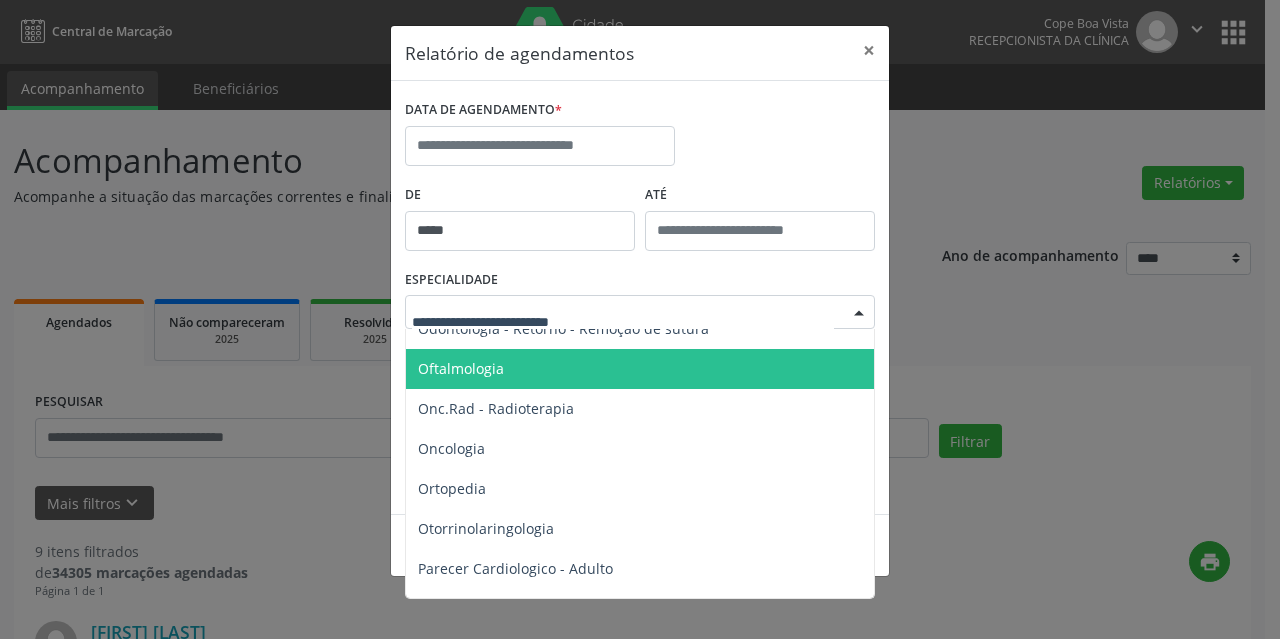 click on "Oftalmologia" at bounding box center (641, 369) 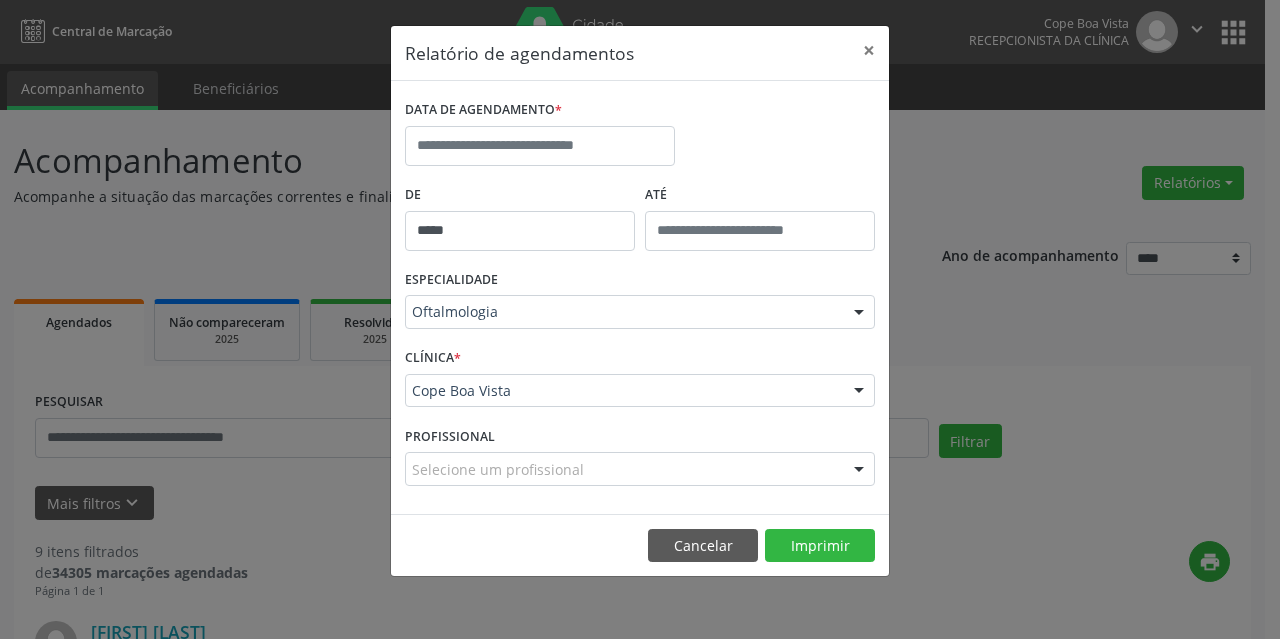 type on "*****" 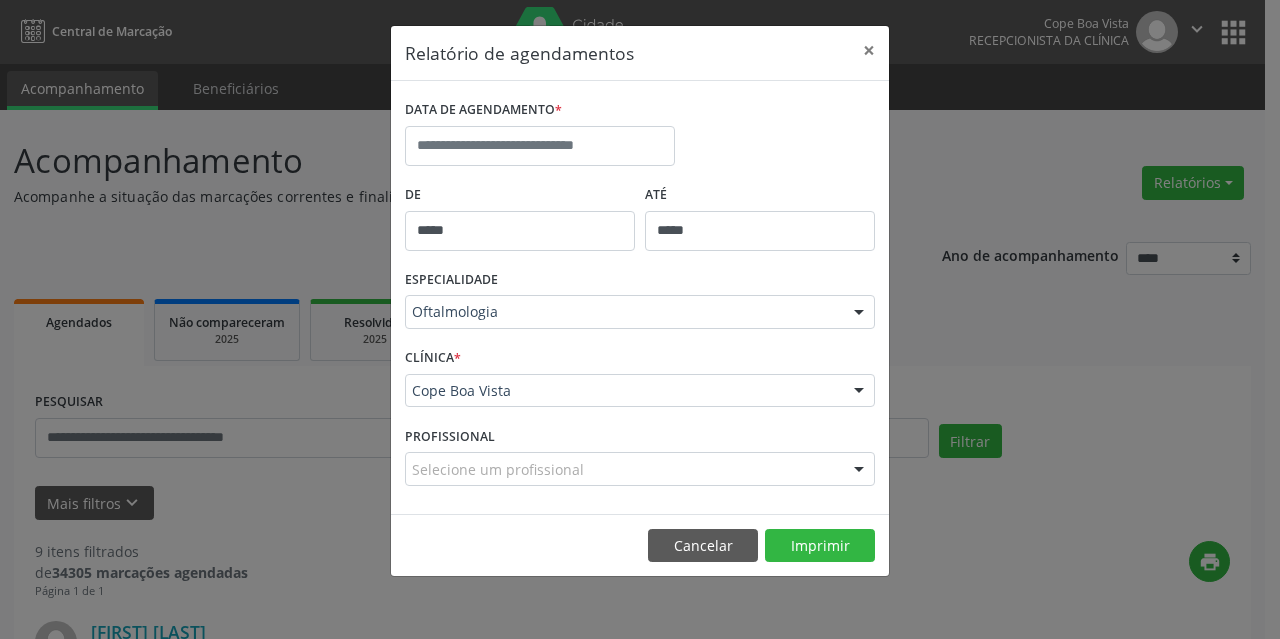 click on "*****" at bounding box center [760, 231] 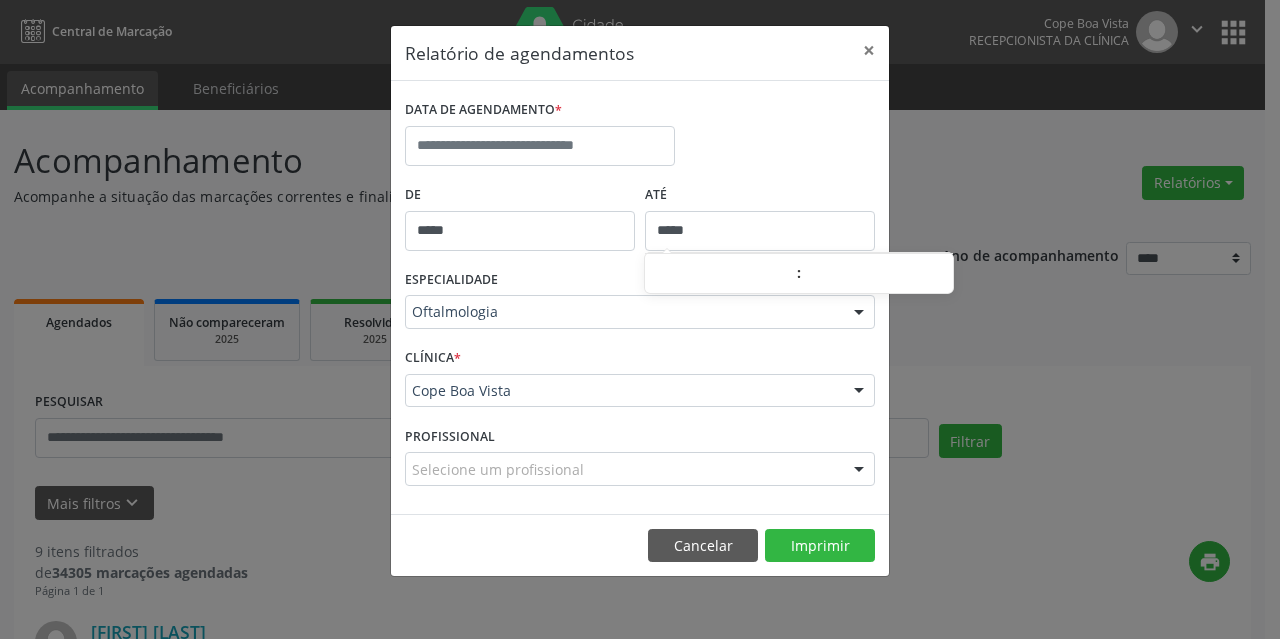 click on "ATÉ" at bounding box center (760, 195) 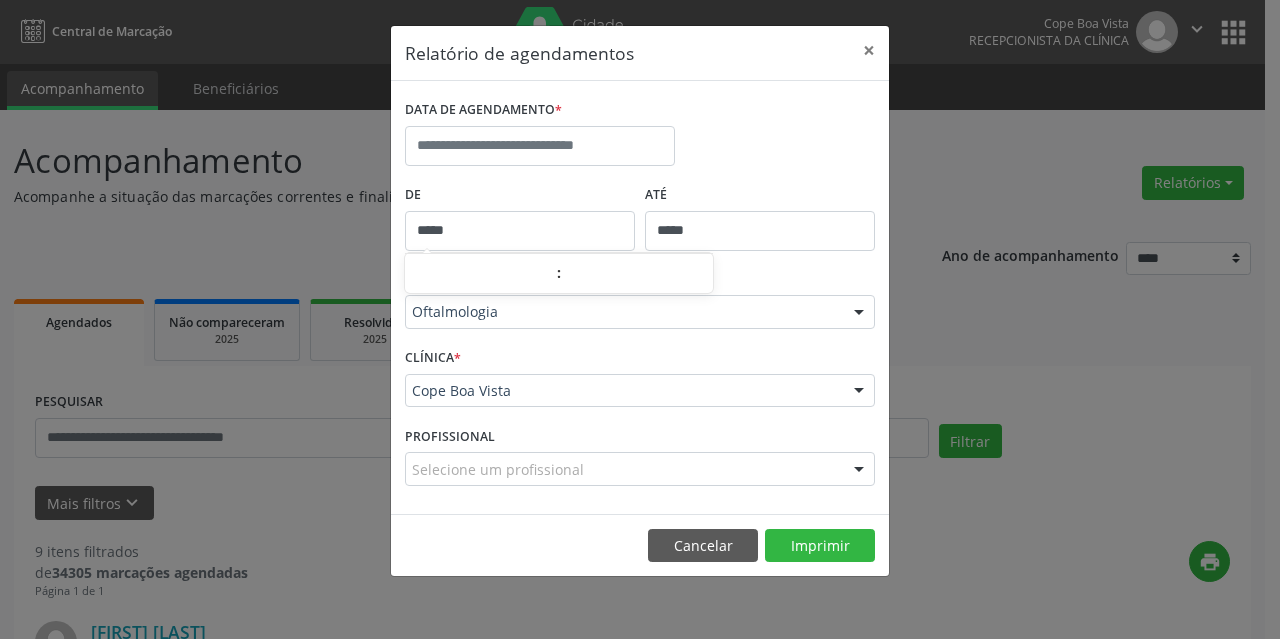 click on "*****" at bounding box center (520, 231) 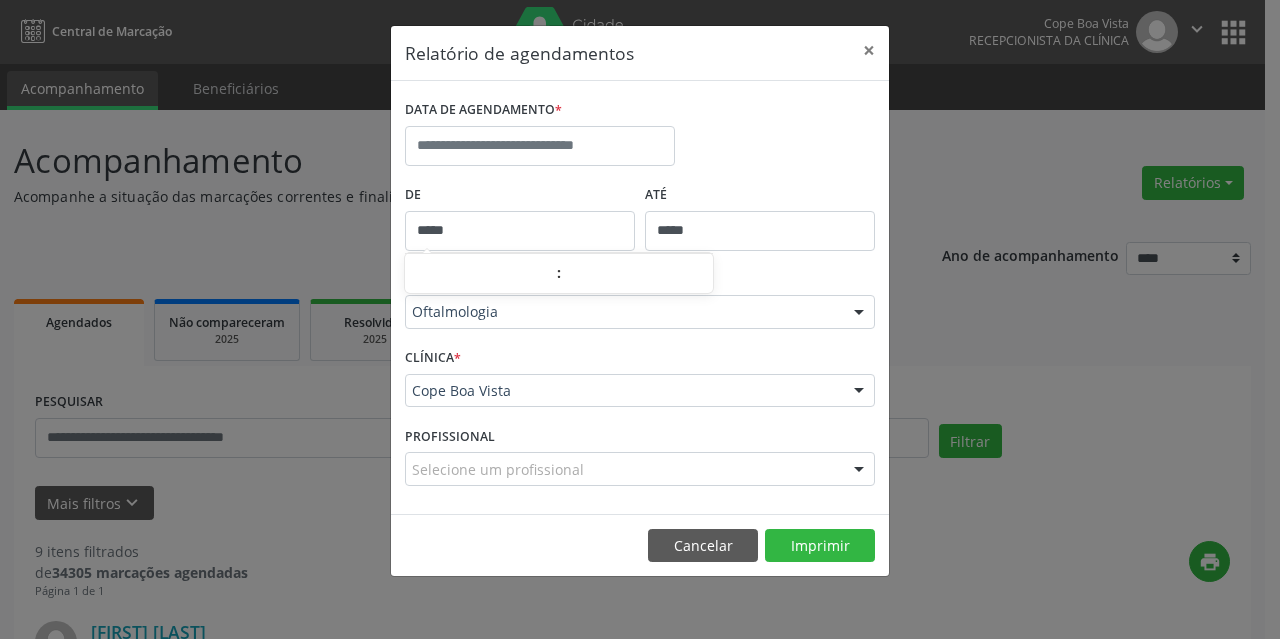 click on "*****" at bounding box center [520, 231] 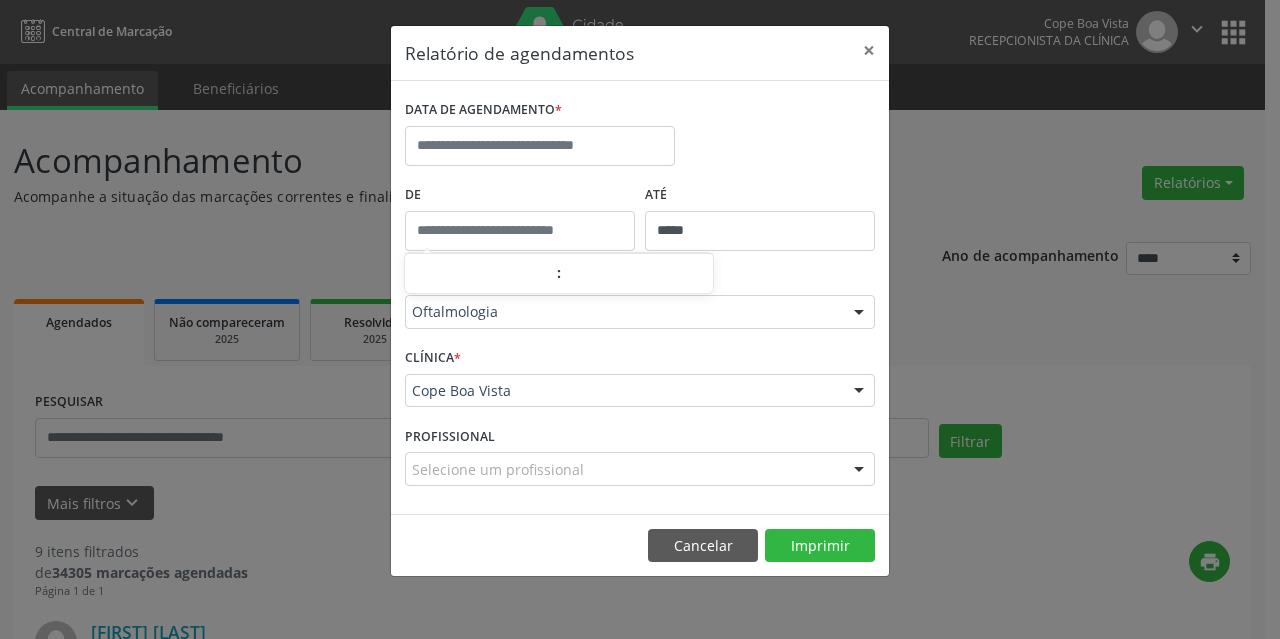type on "*****" 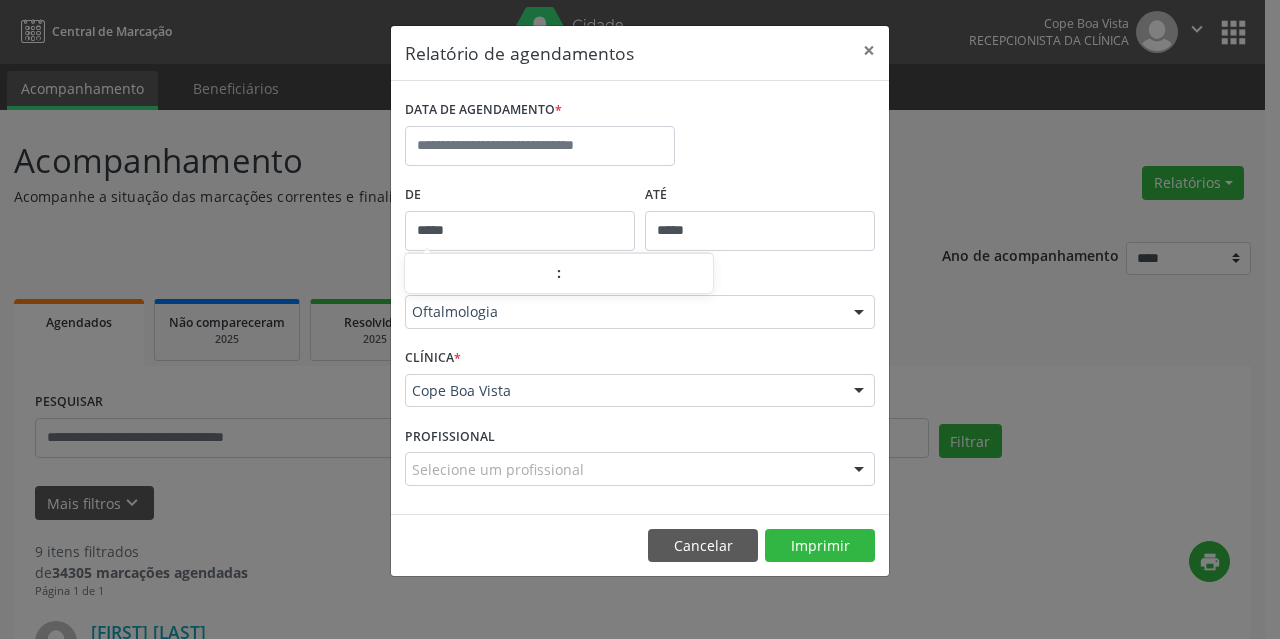 click on "*****" at bounding box center (520, 231) 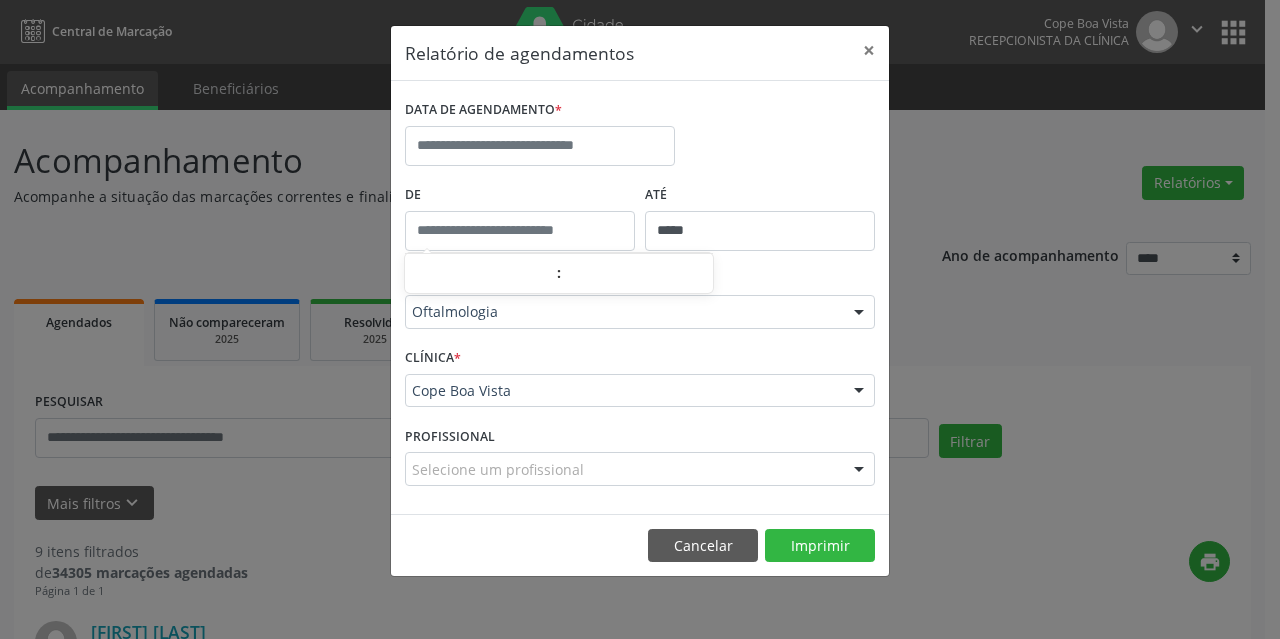 type on "*****" 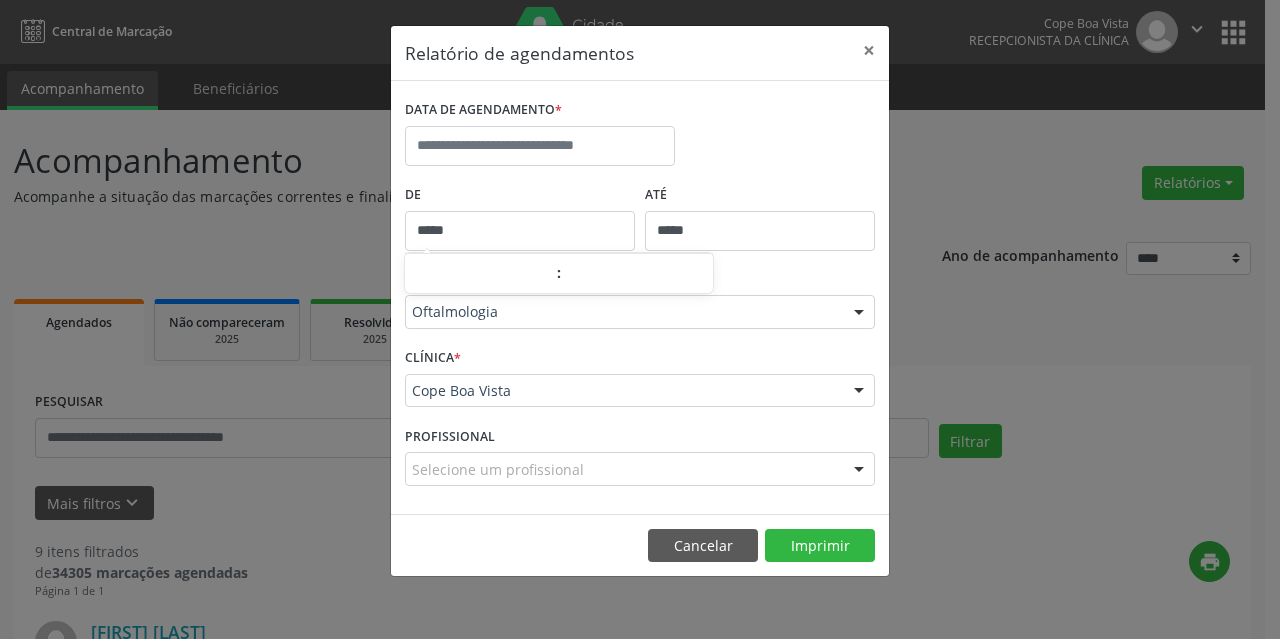 click on "*****" at bounding box center [520, 231] 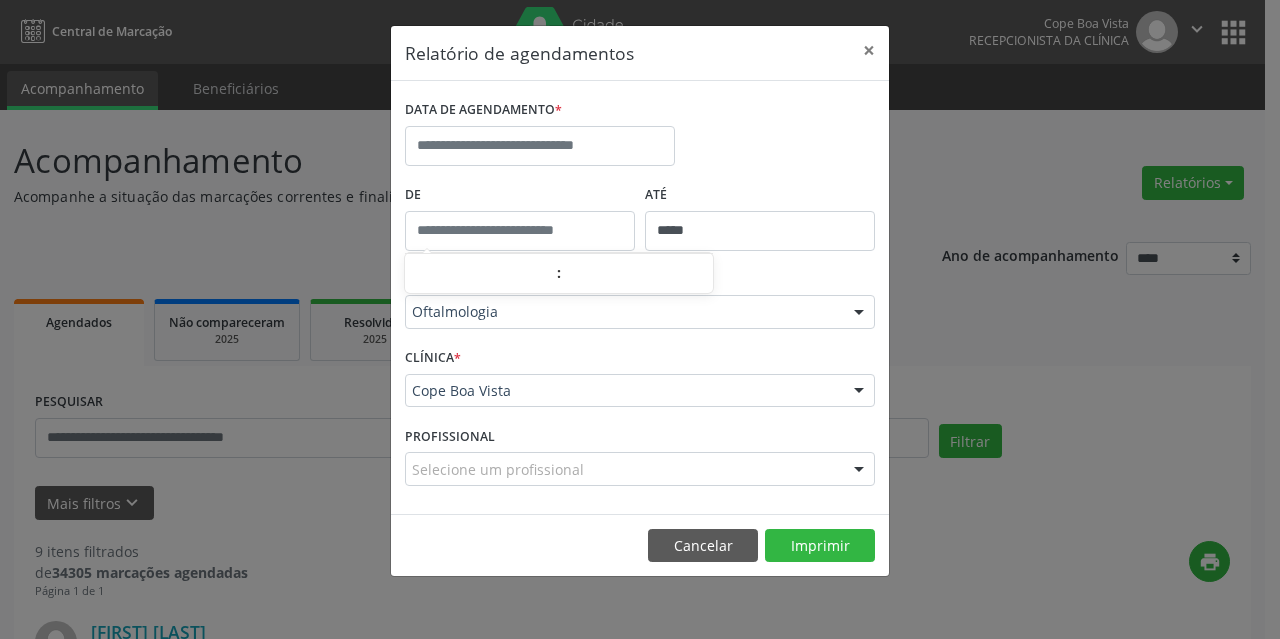 type on "*****" 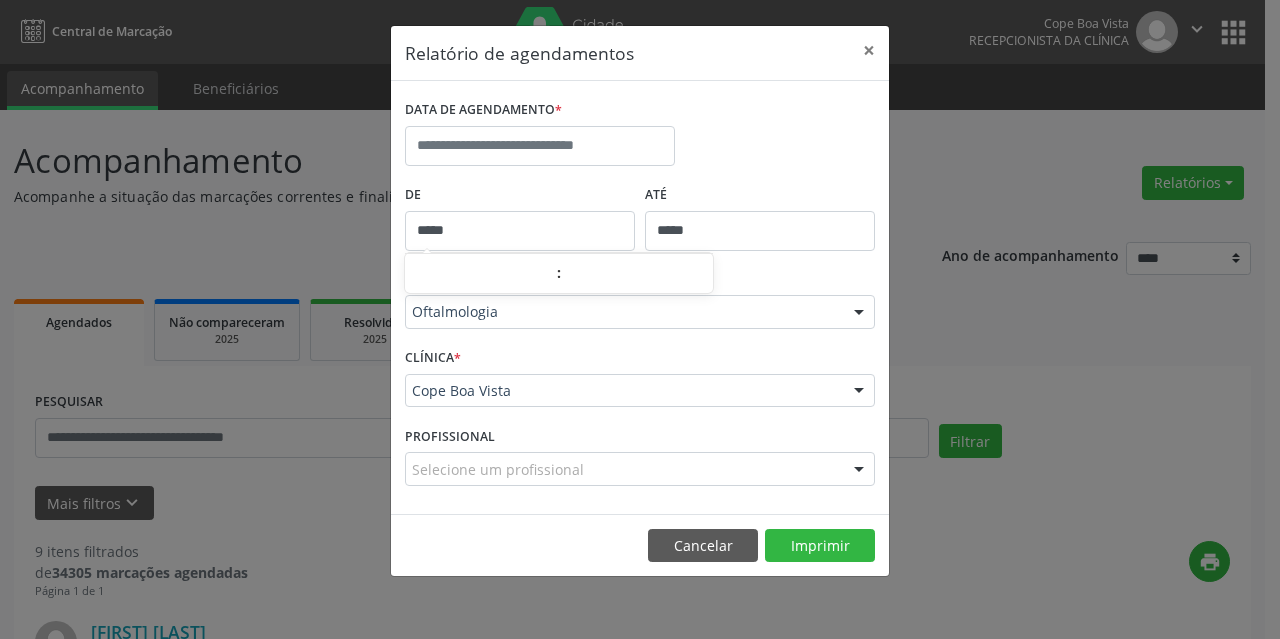 click on "*****" at bounding box center [520, 231] 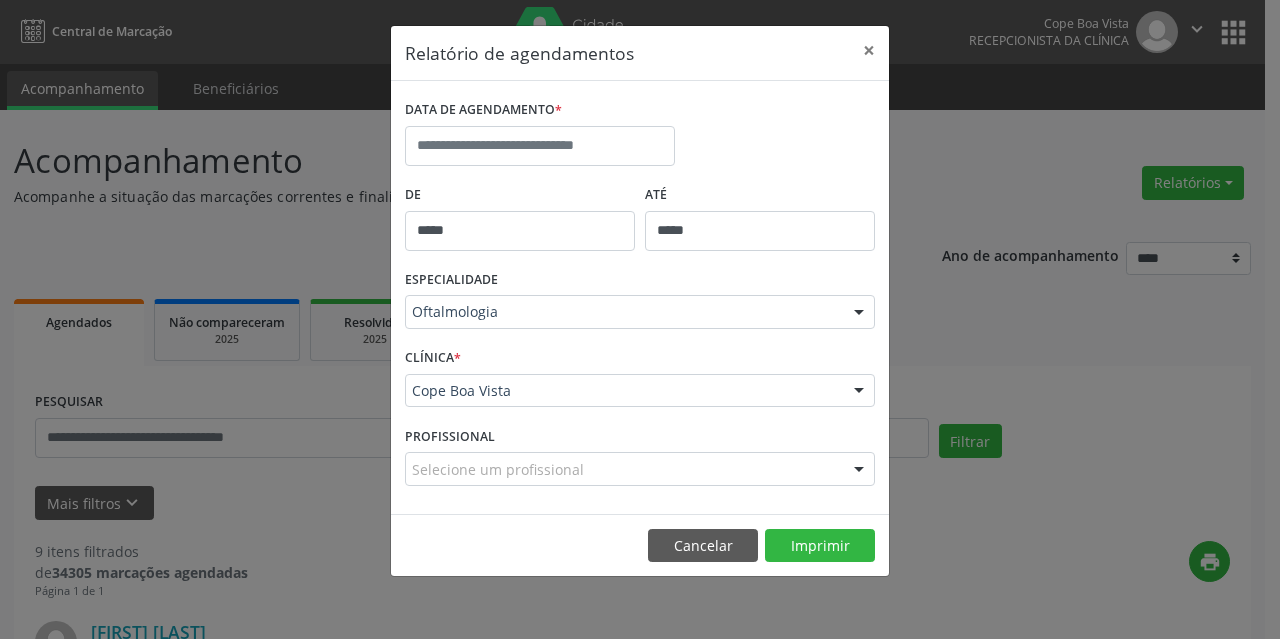 click on "DATA DE AGENDAMENTO
*" at bounding box center (640, 137) 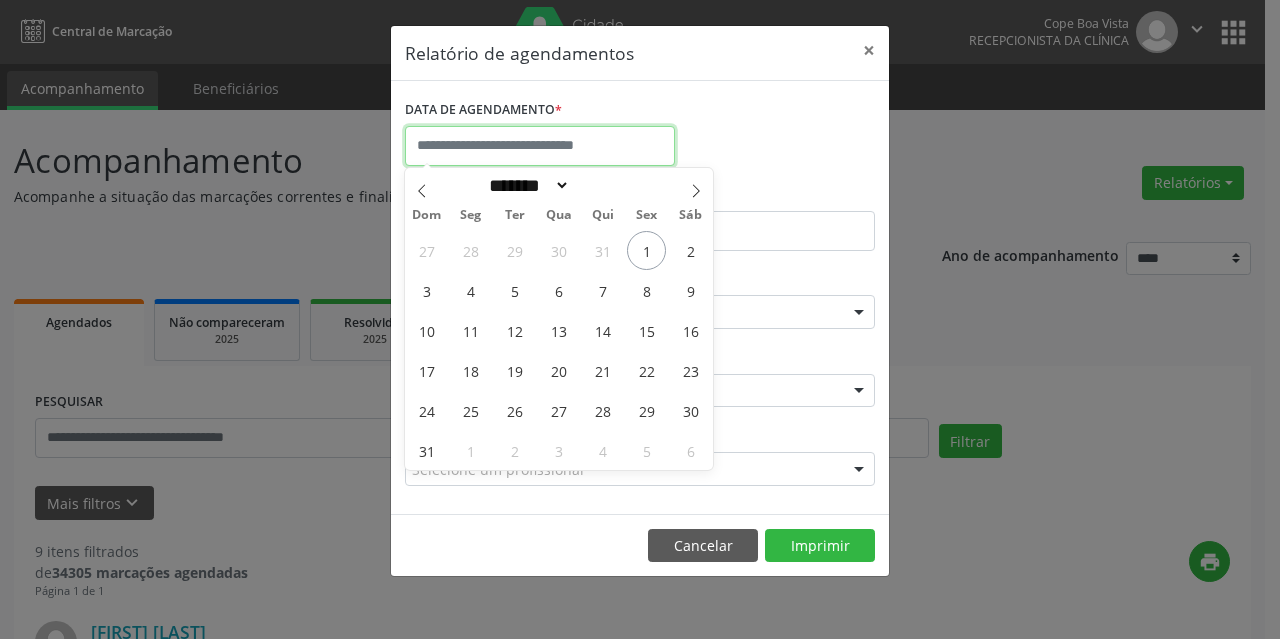 click at bounding box center [540, 146] 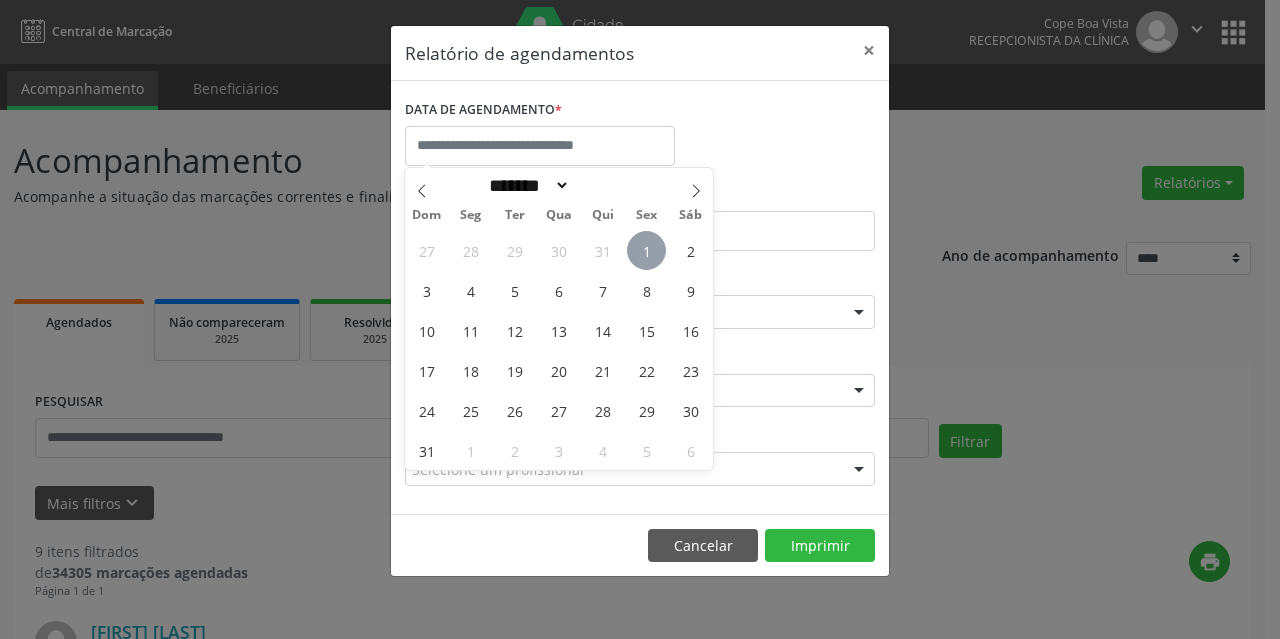click on "1" at bounding box center (646, 250) 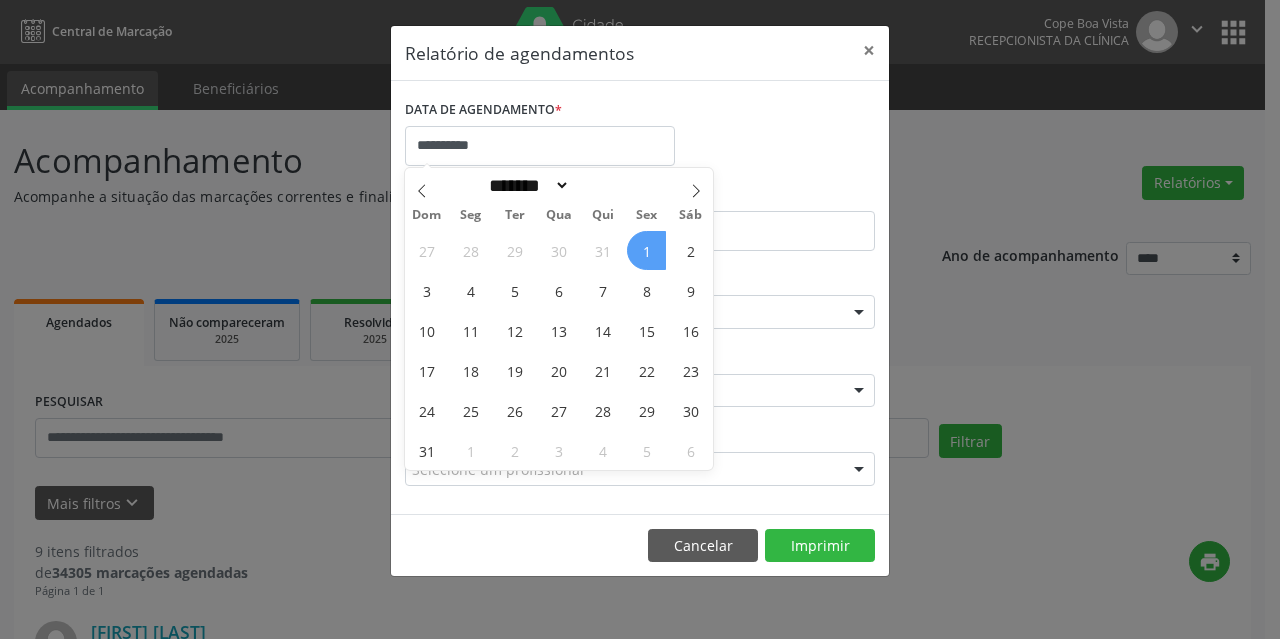 click on "1" at bounding box center [646, 250] 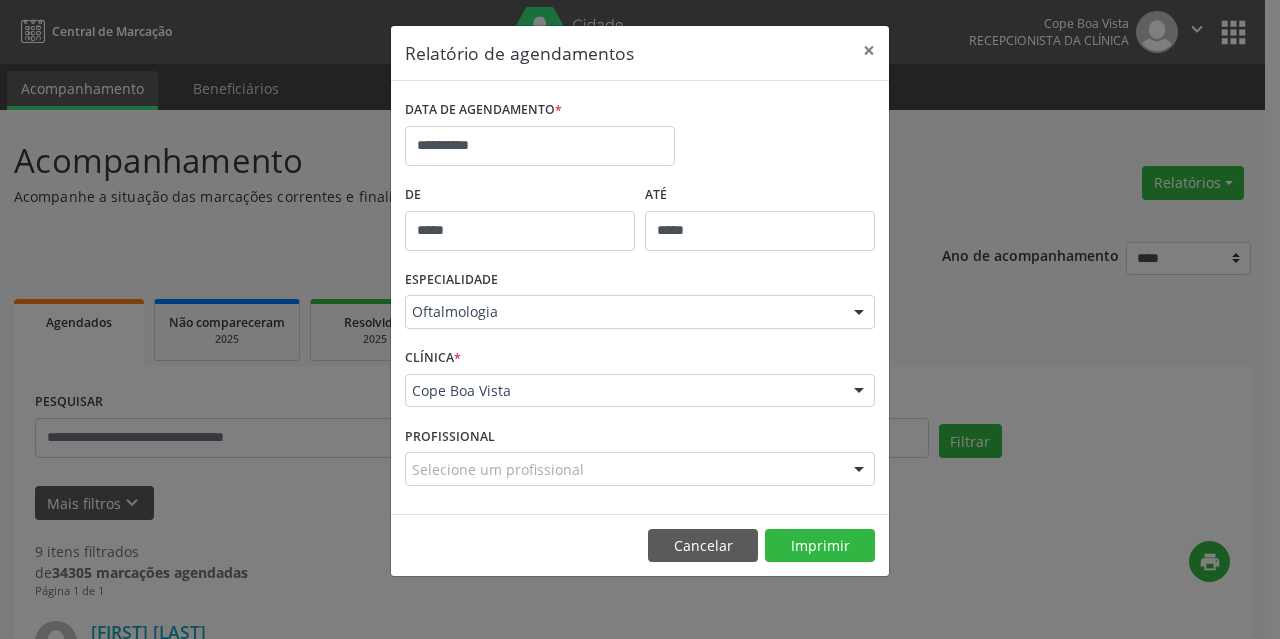click on "ATÉ
*****" at bounding box center (760, 222) 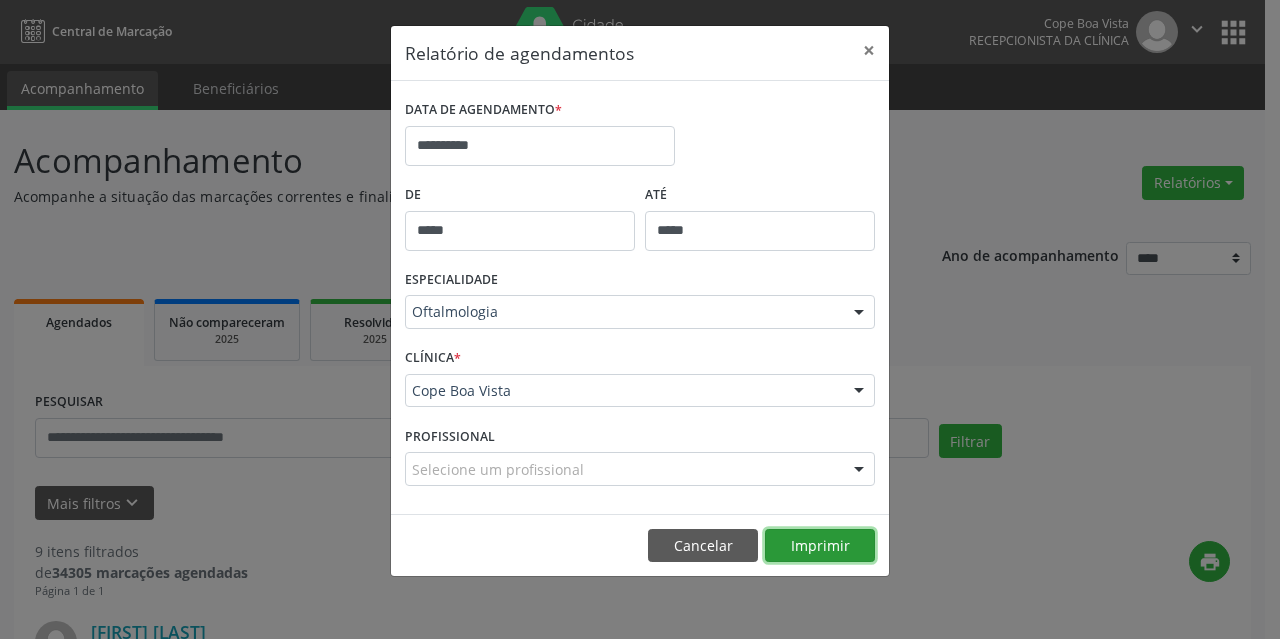 click on "Imprimir" at bounding box center (820, 546) 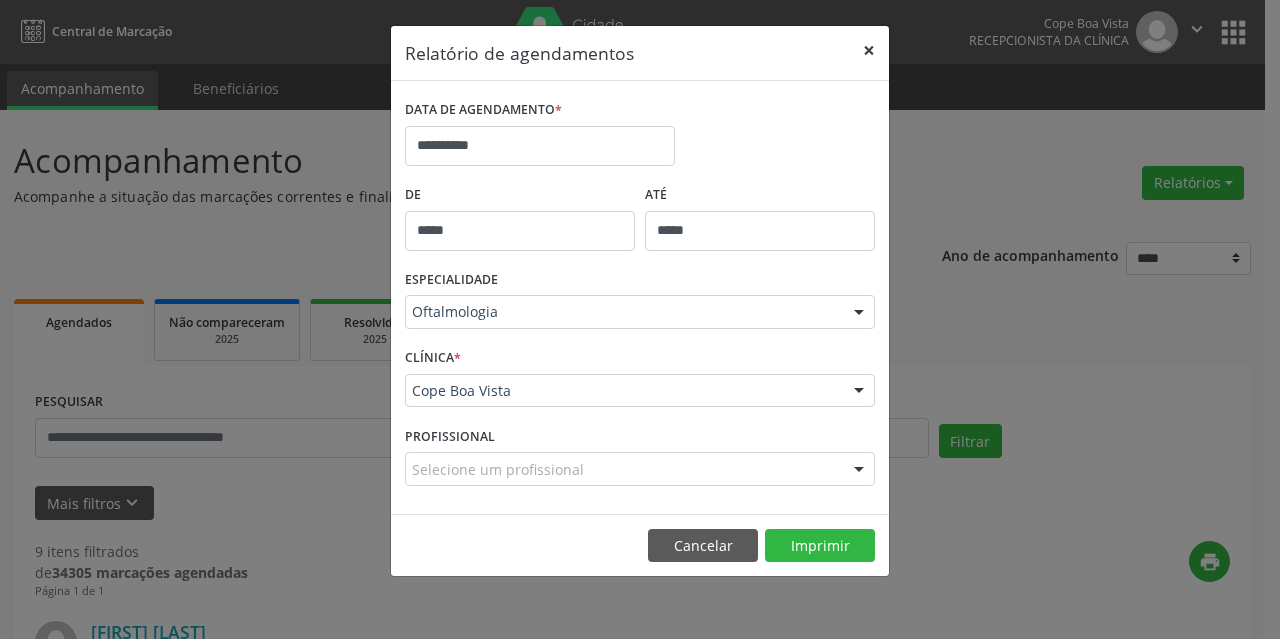 click on "×" at bounding box center [869, 50] 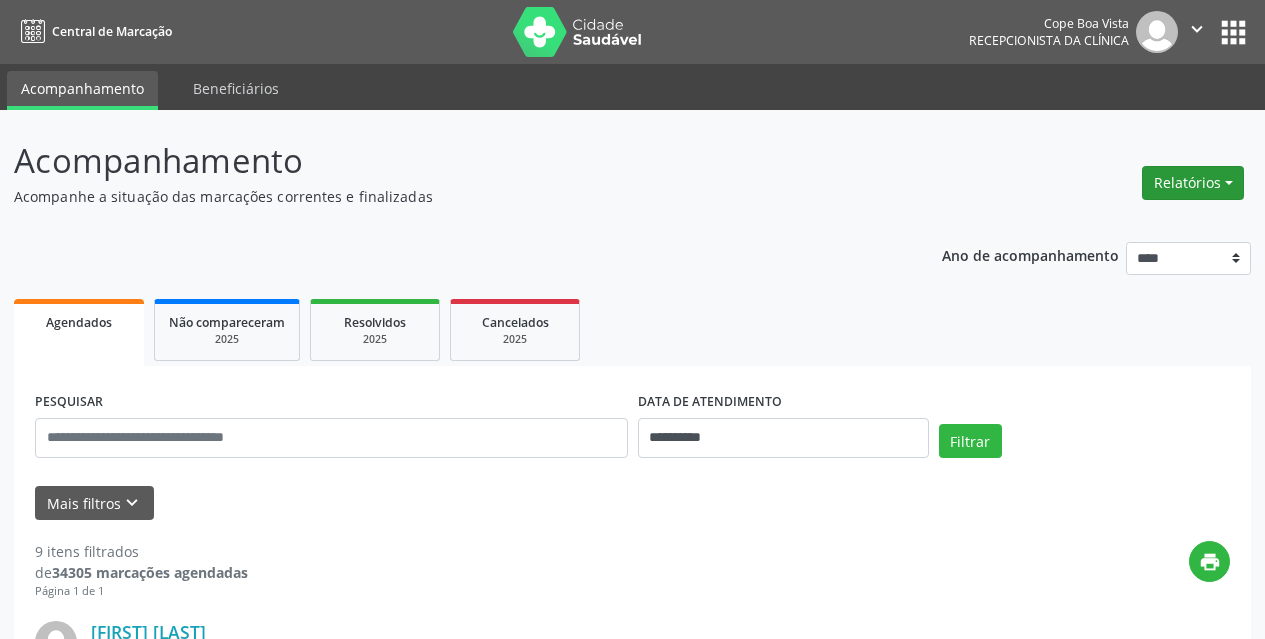 click on "Relatórios" at bounding box center [1193, 183] 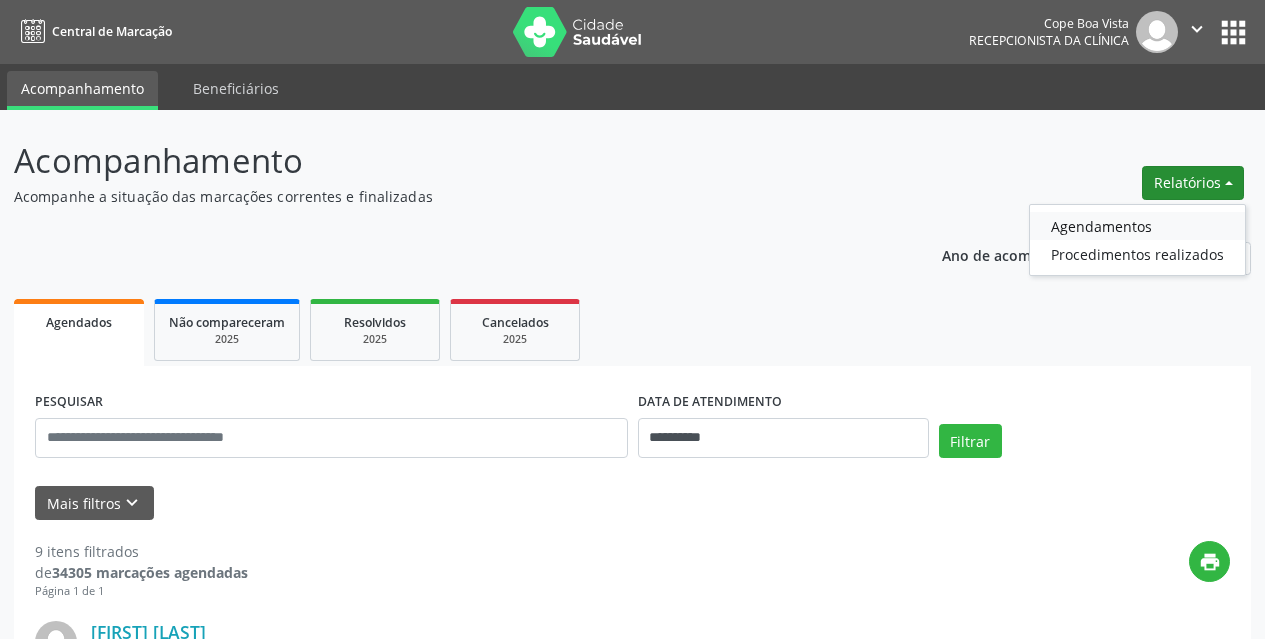 click on "Agendamentos" at bounding box center (1137, 226) 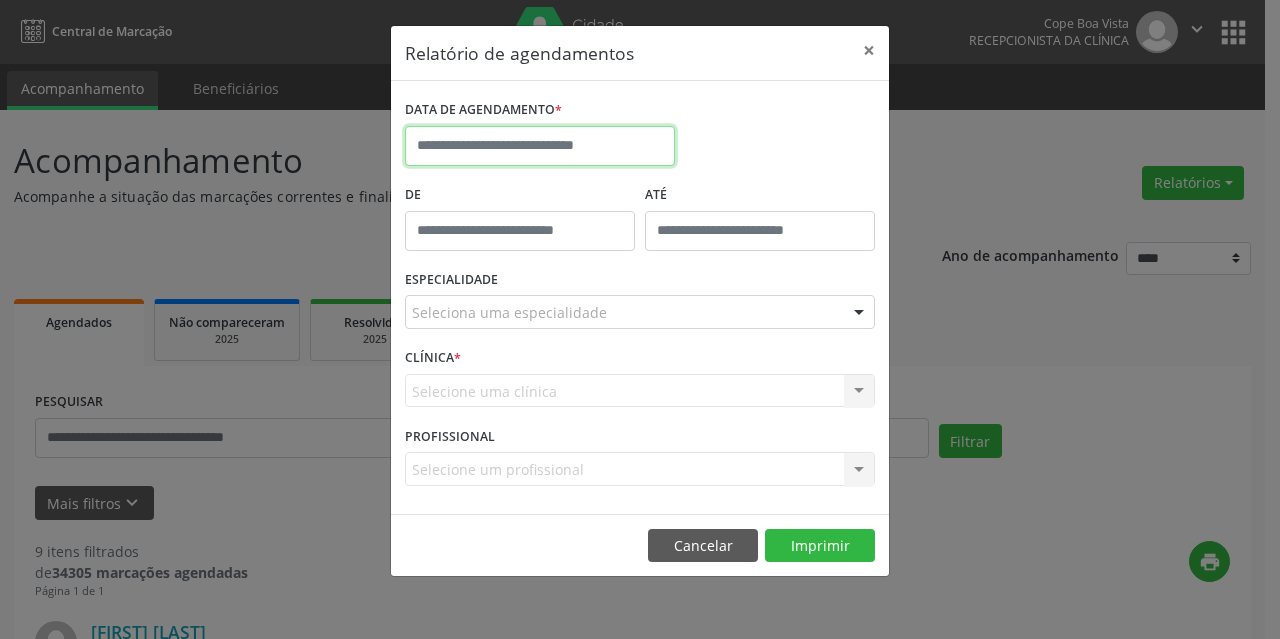 click at bounding box center [540, 146] 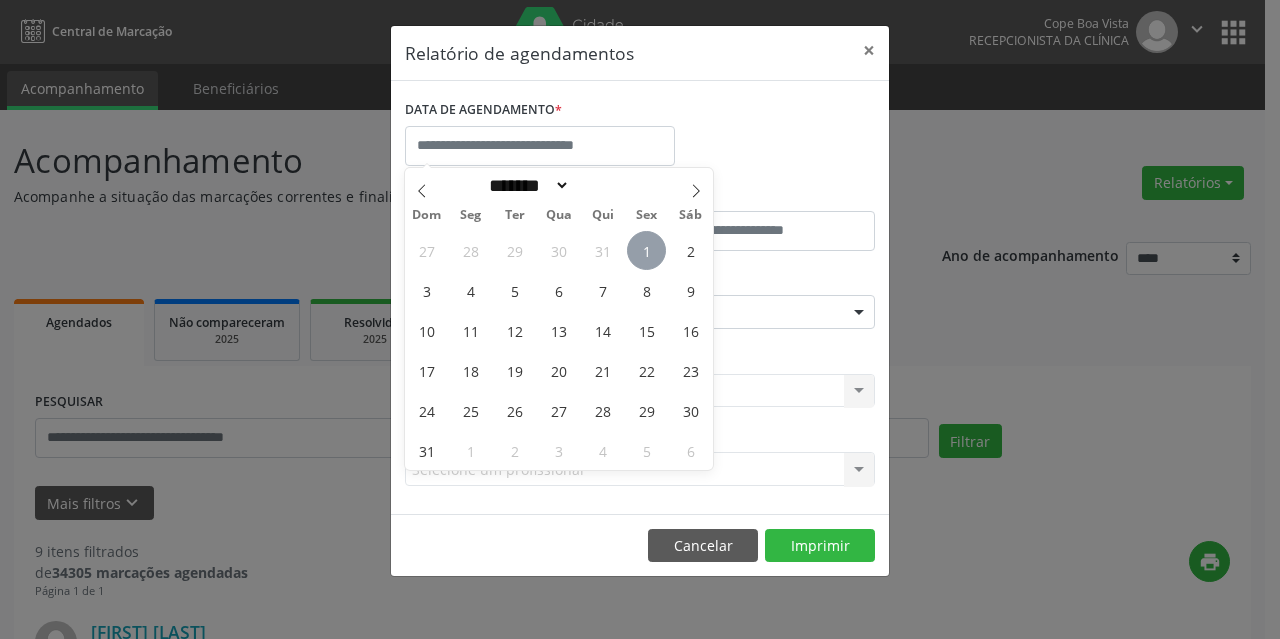 click on "1" at bounding box center (646, 250) 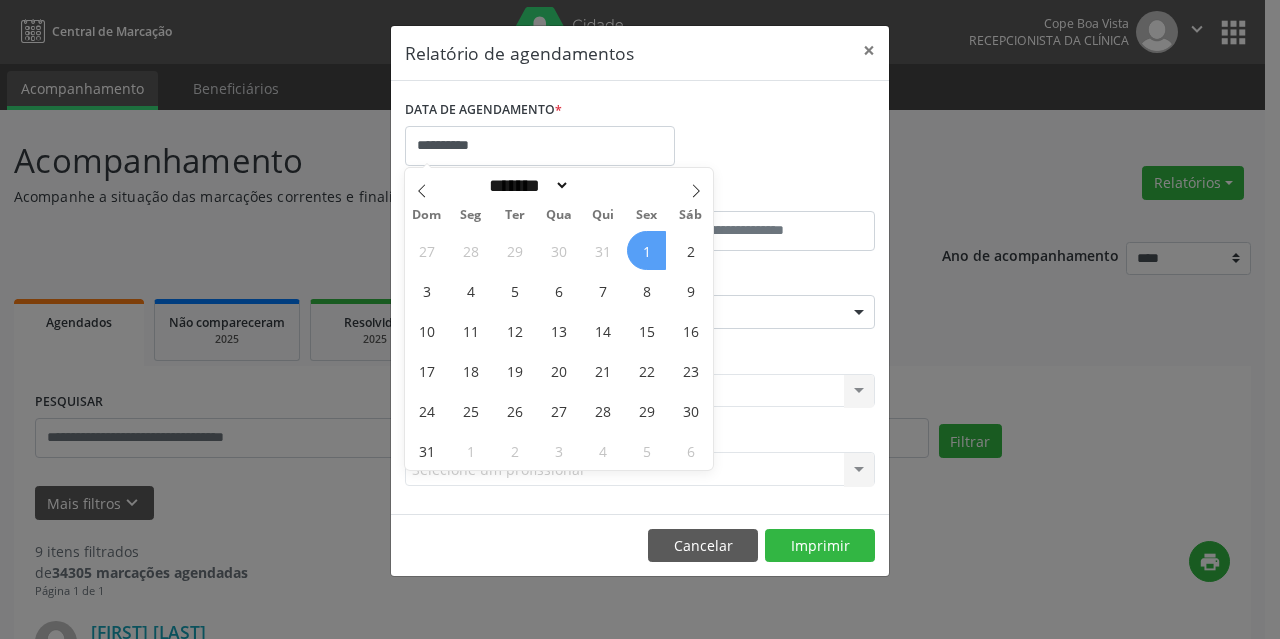 click on "1" at bounding box center (646, 250) 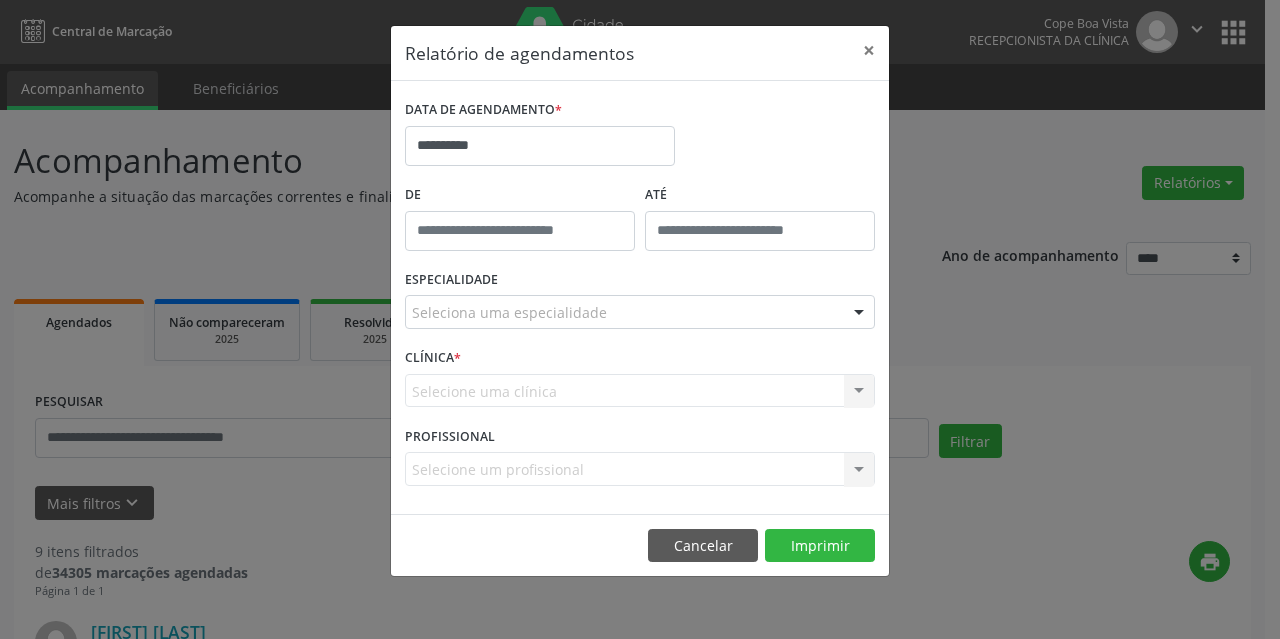 click on "ATÉ" at bounding box center (760, 222) 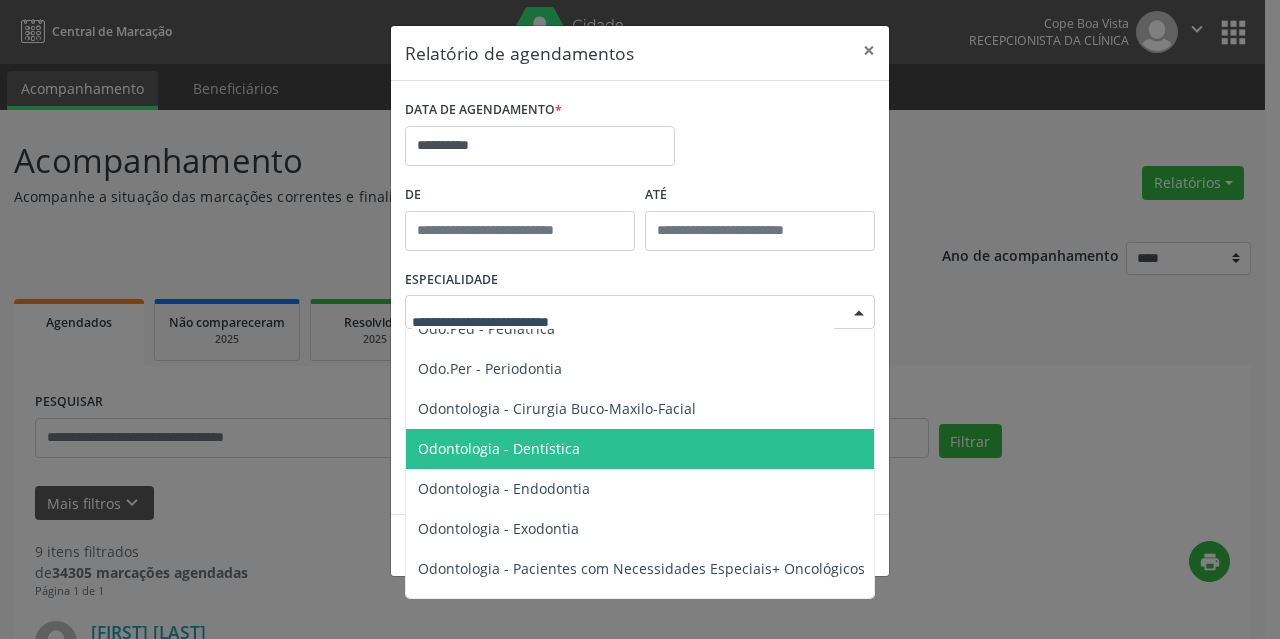 scroll, scrollTop: 2600, scrollLeft: 0, axis: vertical 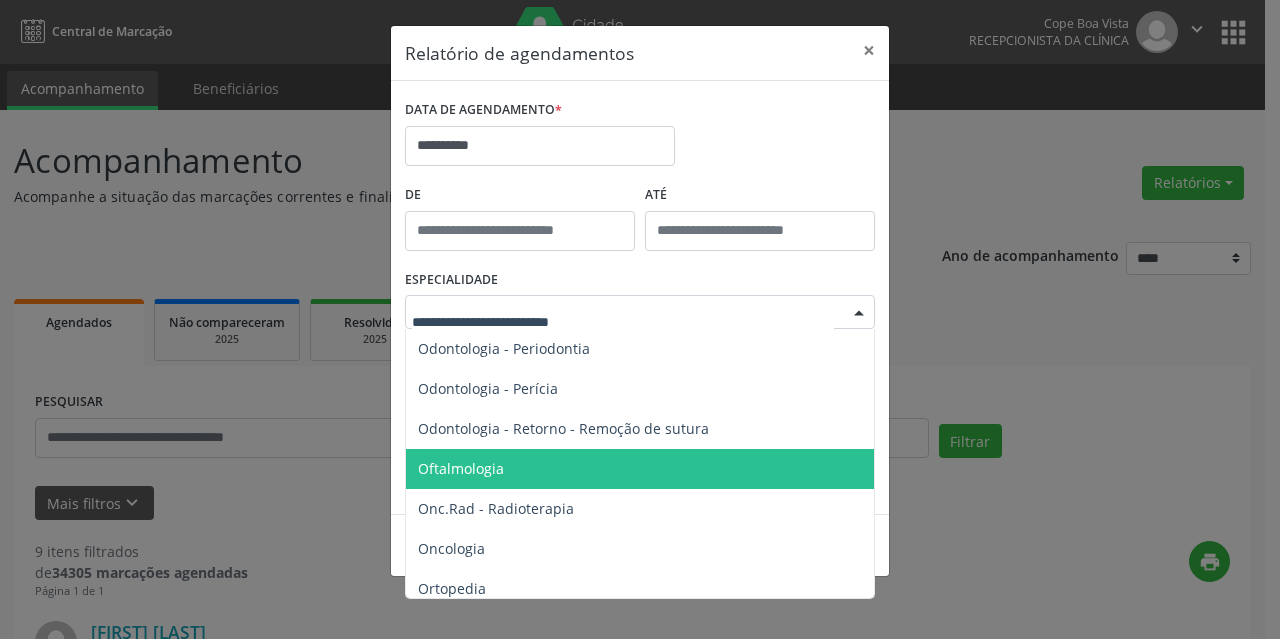 click on "Oftalmologia" at bounding box center (461, 468) 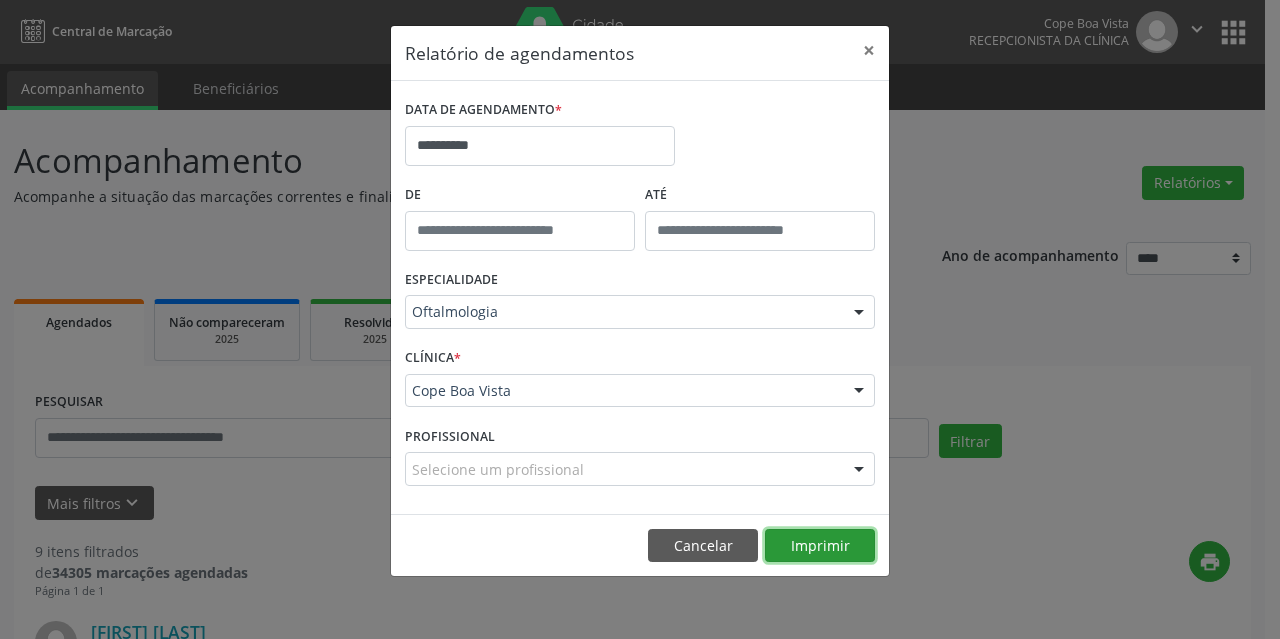 click on "Imprimir" at bounding box center [820, 546] 